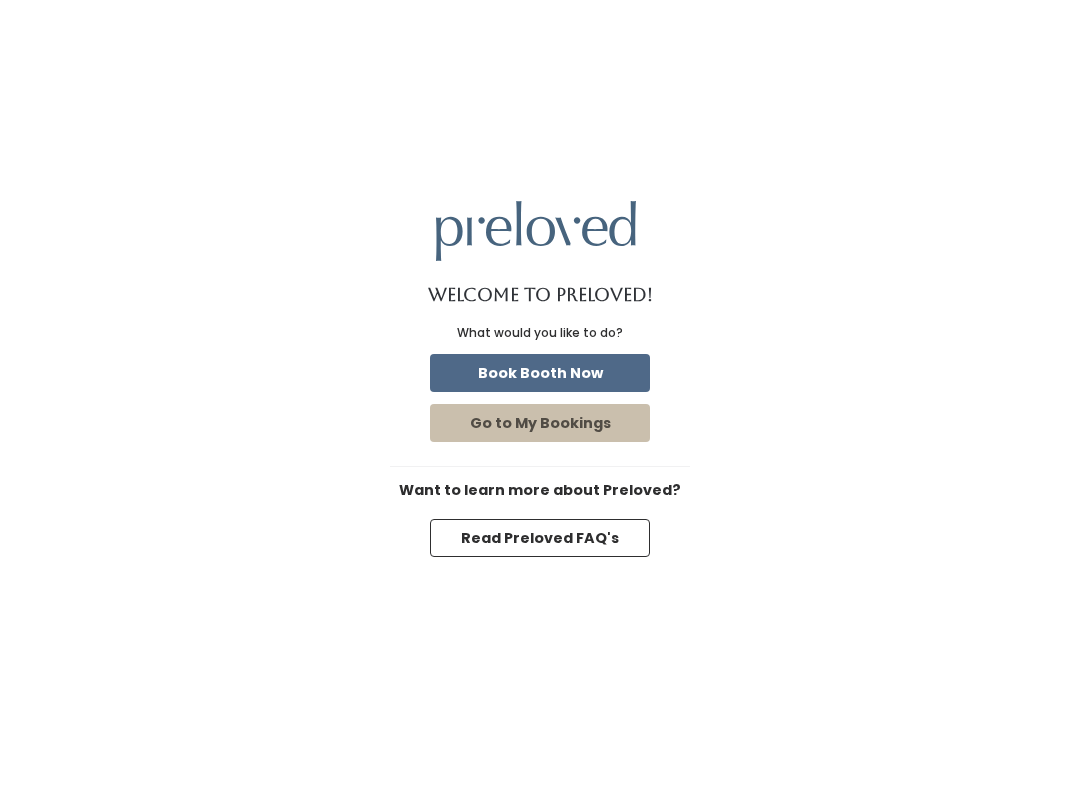 scroll, scrollTop: 0, scrollLeft: 0, axis: both 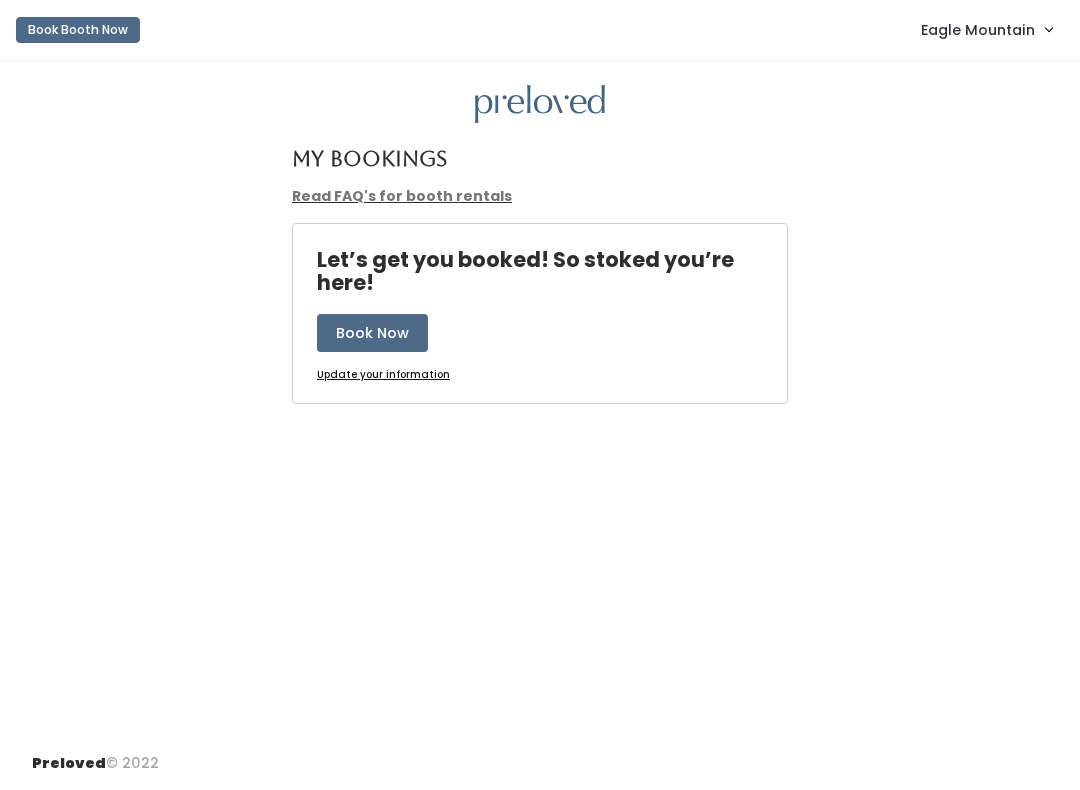 click on "Eagle Mountain" at bounding box center [978, 30] 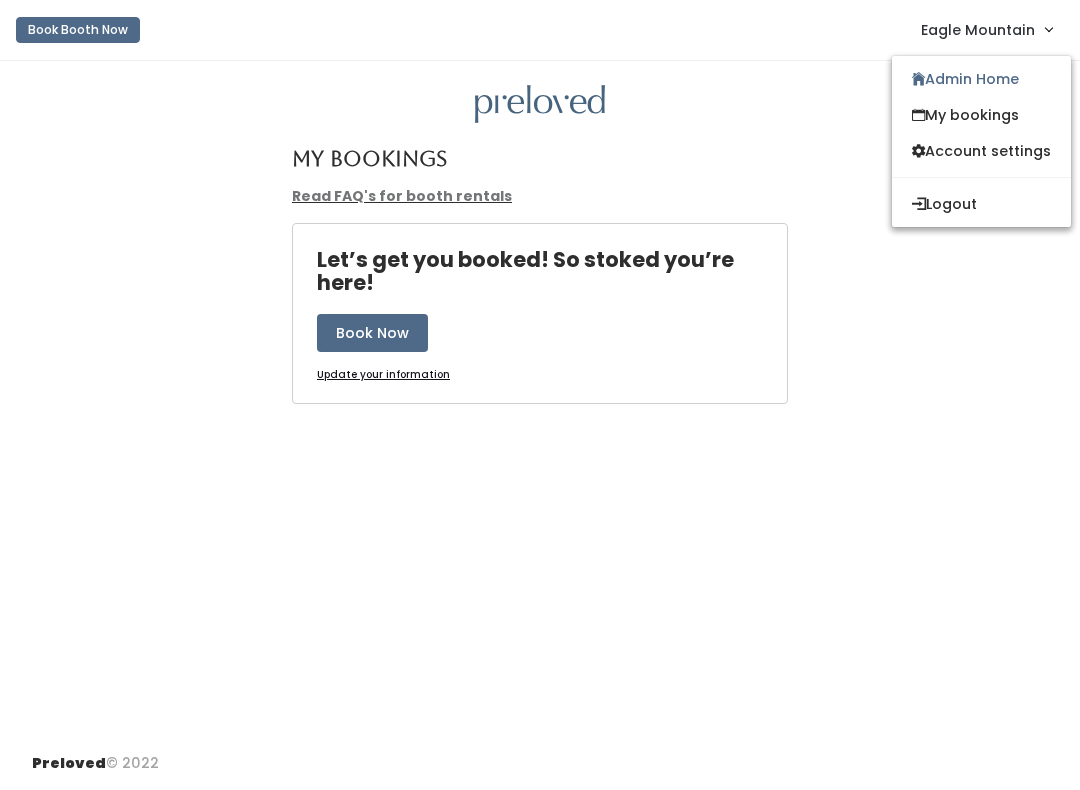 click on "Admin Home" at bounding box center (981, 79) 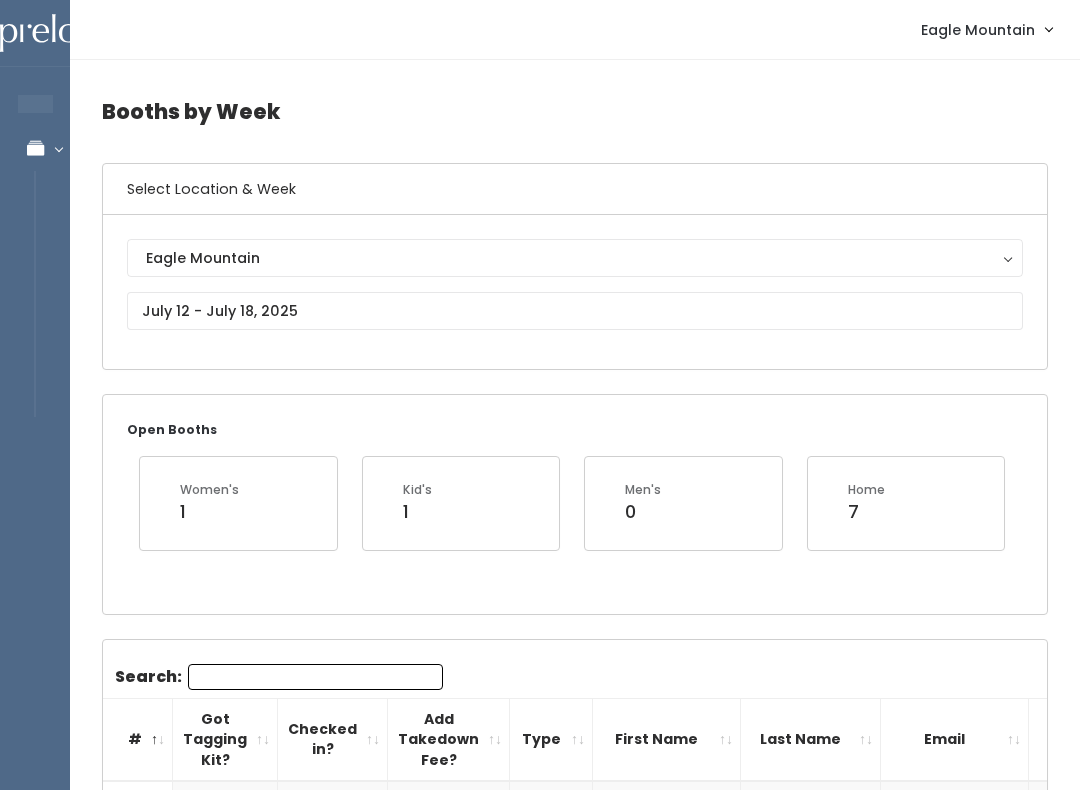 scroll, scrollTop: 0, scrollLeft: 0, axis: both 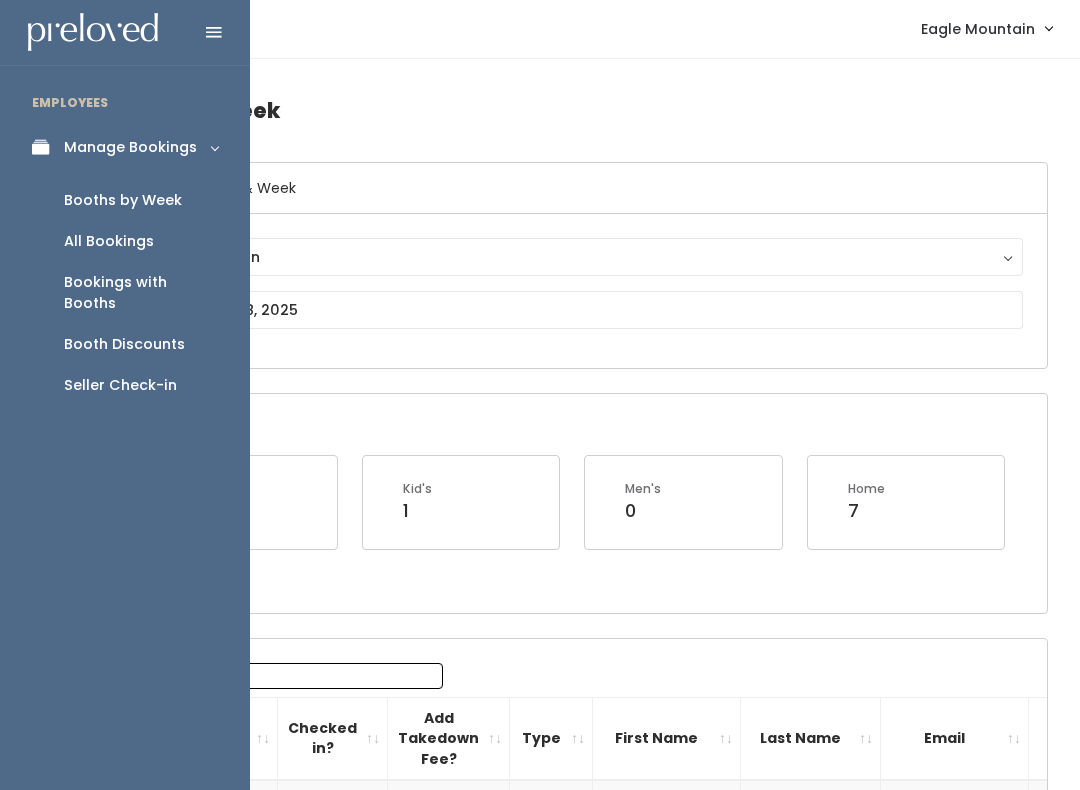 click on "Booth Discounts" at bounding box center (124, 344) 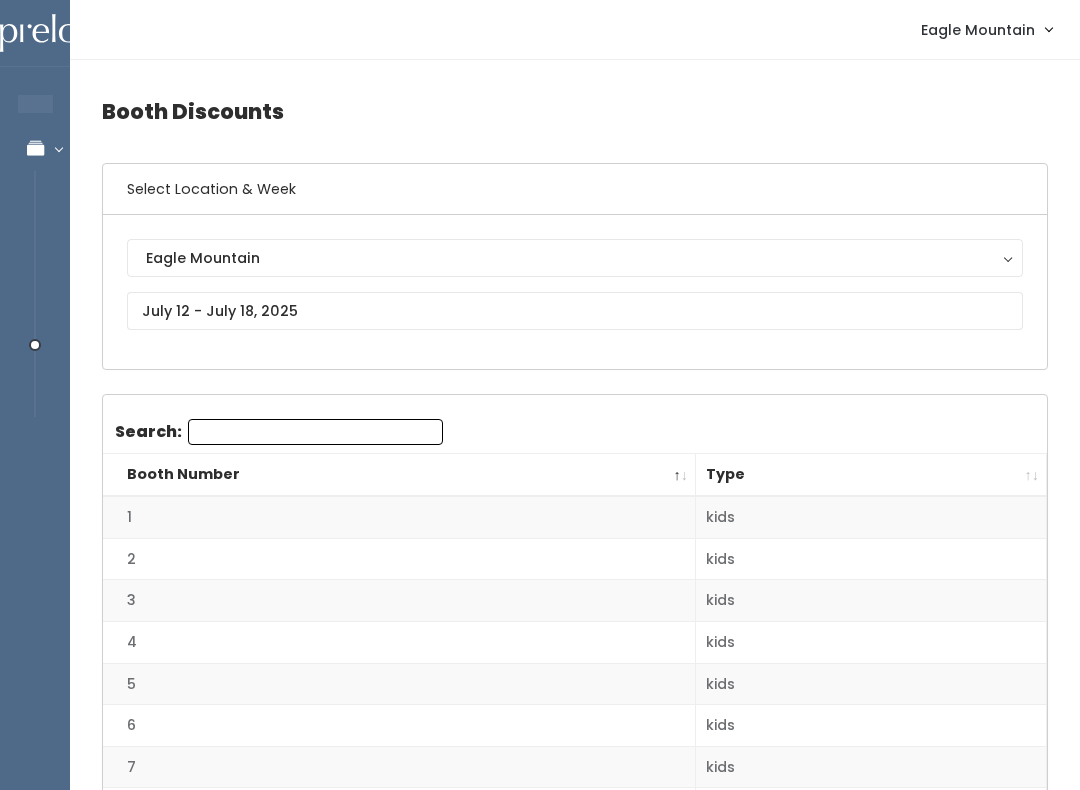 scroll, scrollTop: 0, scrollLeft: 0, axis: both 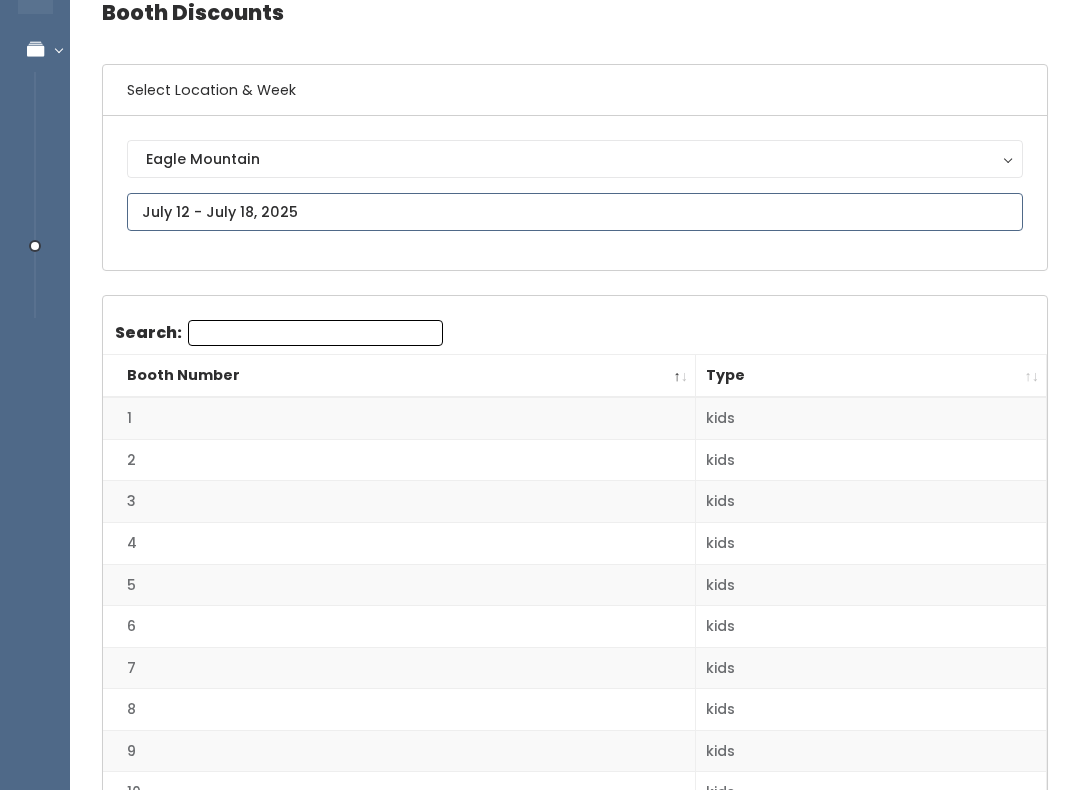 click at bounding box center (575, 213) 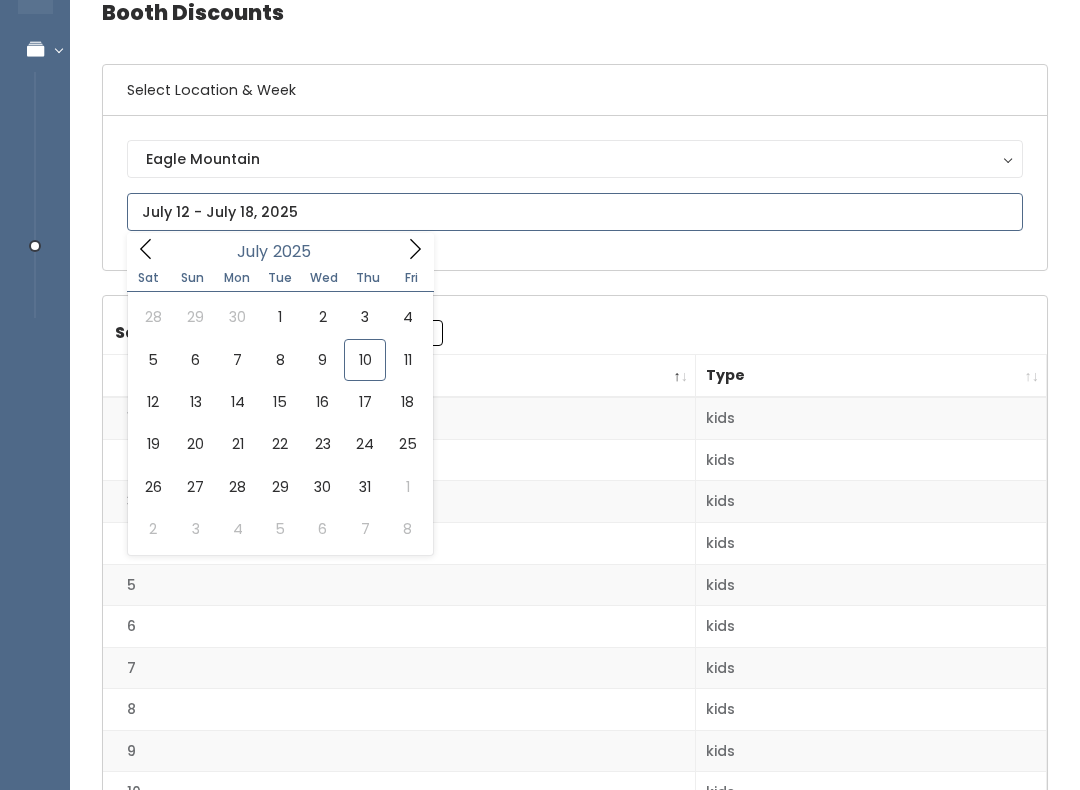 scroll, scrollTop: 99, scrollLeft: 0, axis: vertical 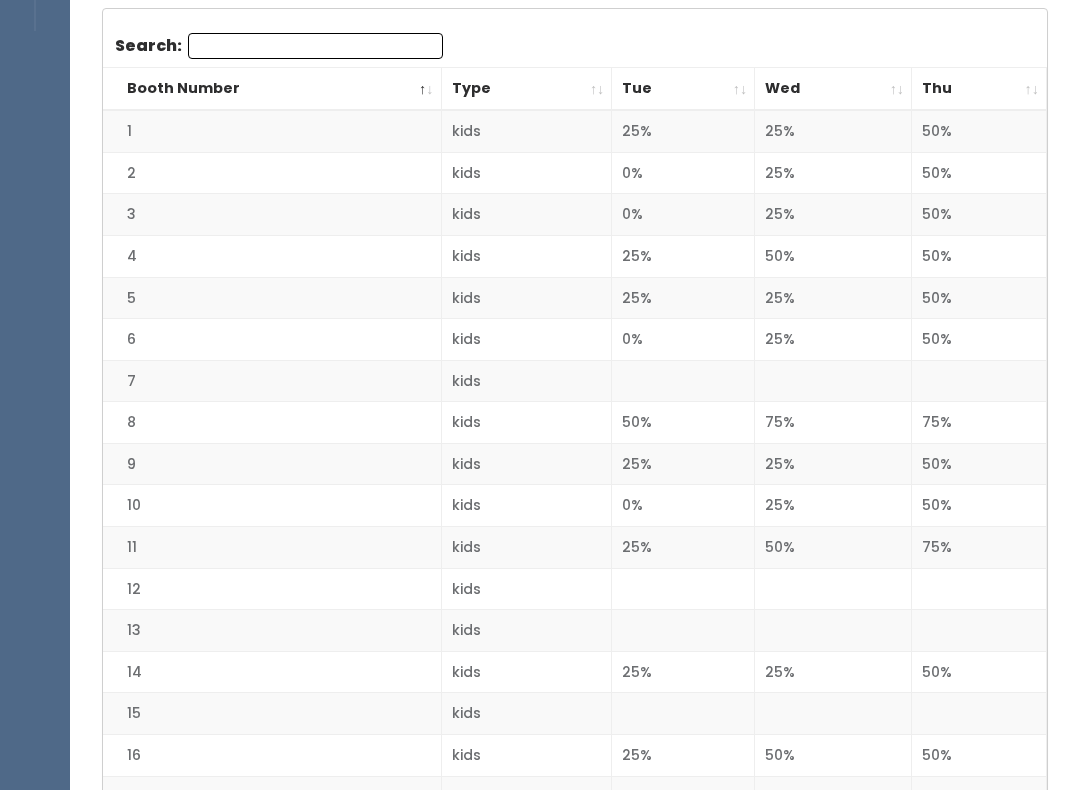 click on "Thu" at bounding box center [979, 90] 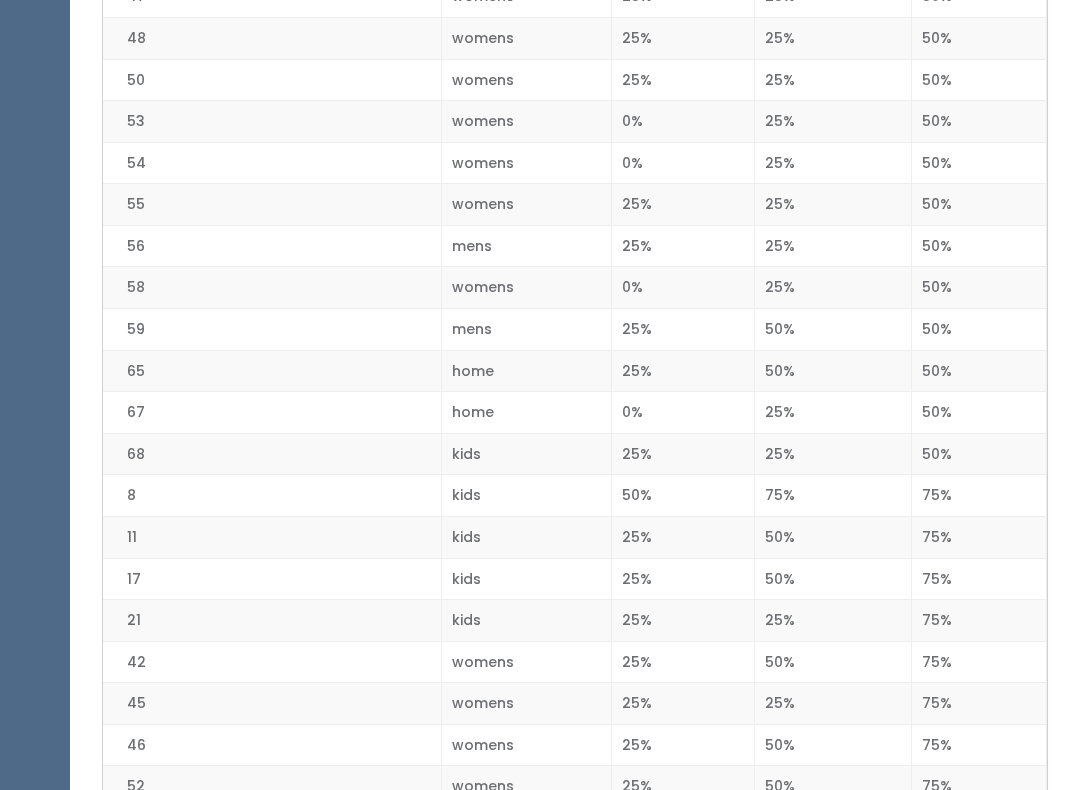 scroll, scrollTop: 2425, scrollLeft: 0, axis: vertical 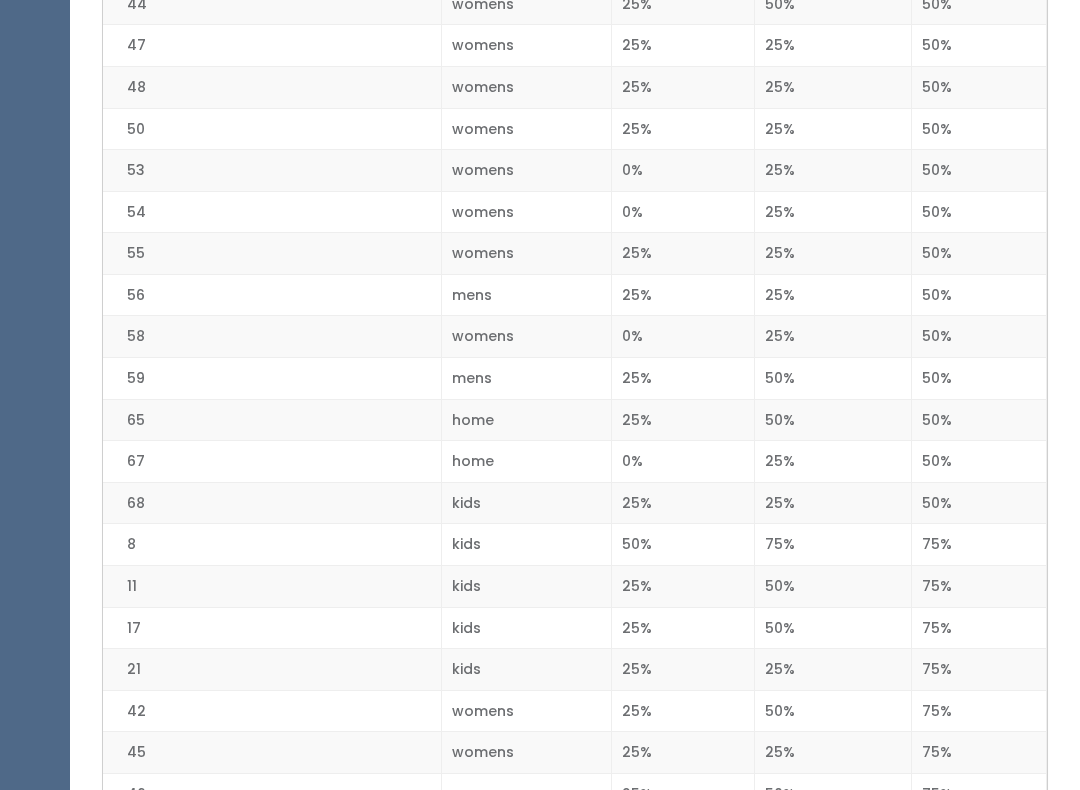 click on "Booth Discounts
Select Location & Week
[GEOGRAPHIC_DATA]
[GEOGRAPHIC_DATA]
Search:
Booth Number Type Tue Wed Thu" at bounding box center [575, -643] 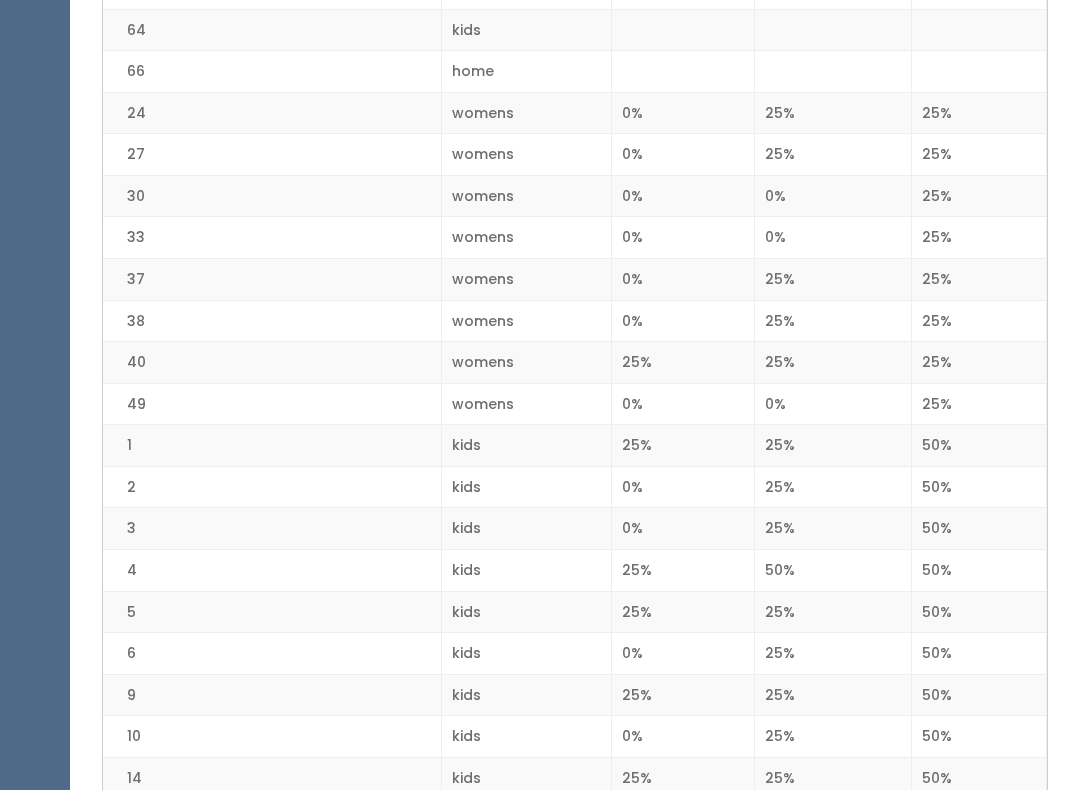 scroll, scrollTop: 1151, scrollLeft: 0, axis: vertical 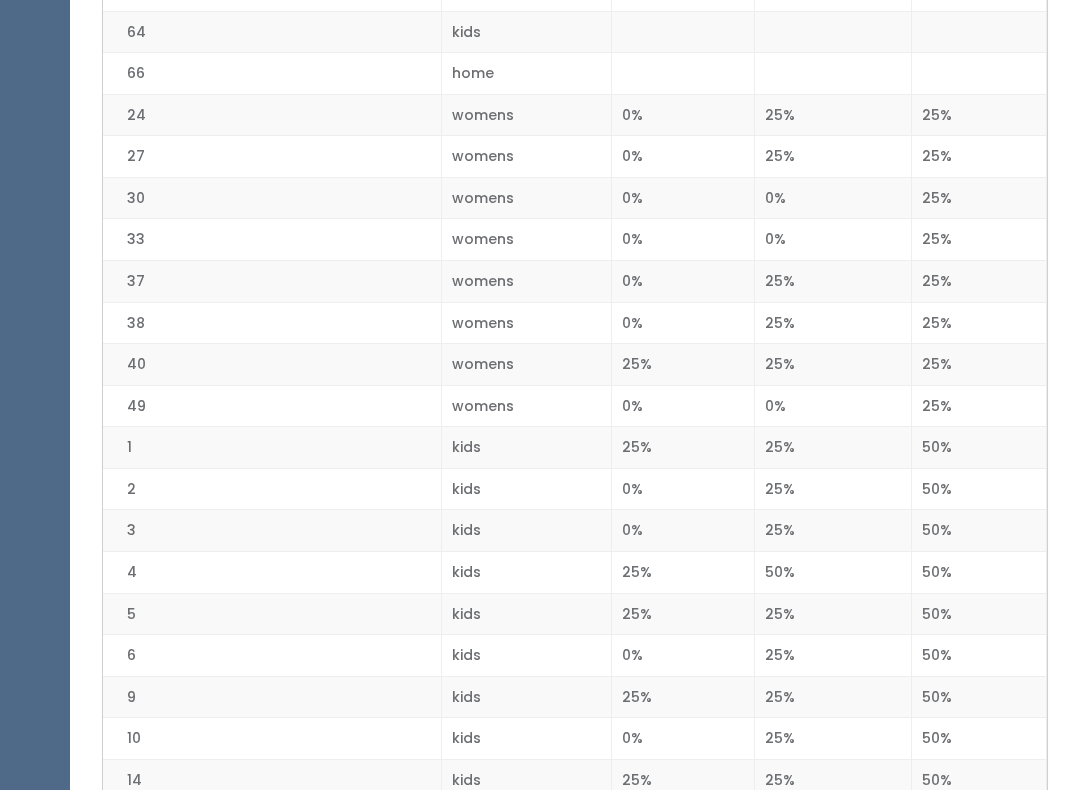 click on "24" at bounding box center [272, 115] 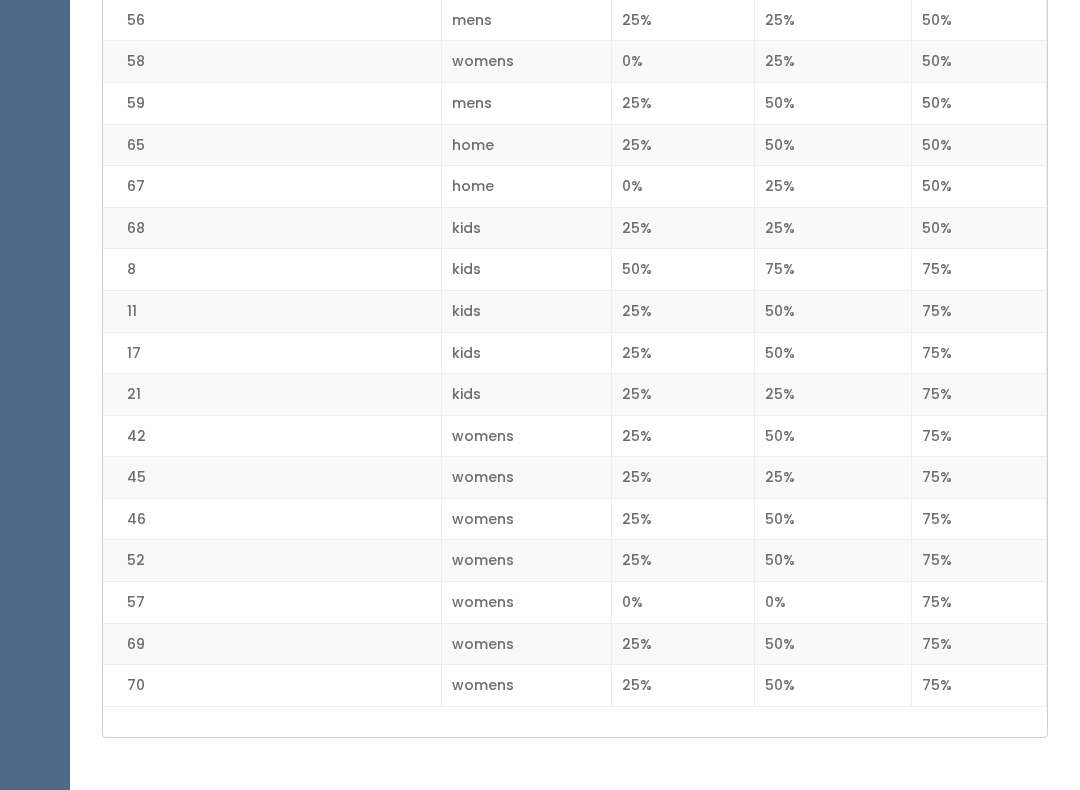 scroll, scrollTop: 2727, scrollLeft: 0, axis: vertical 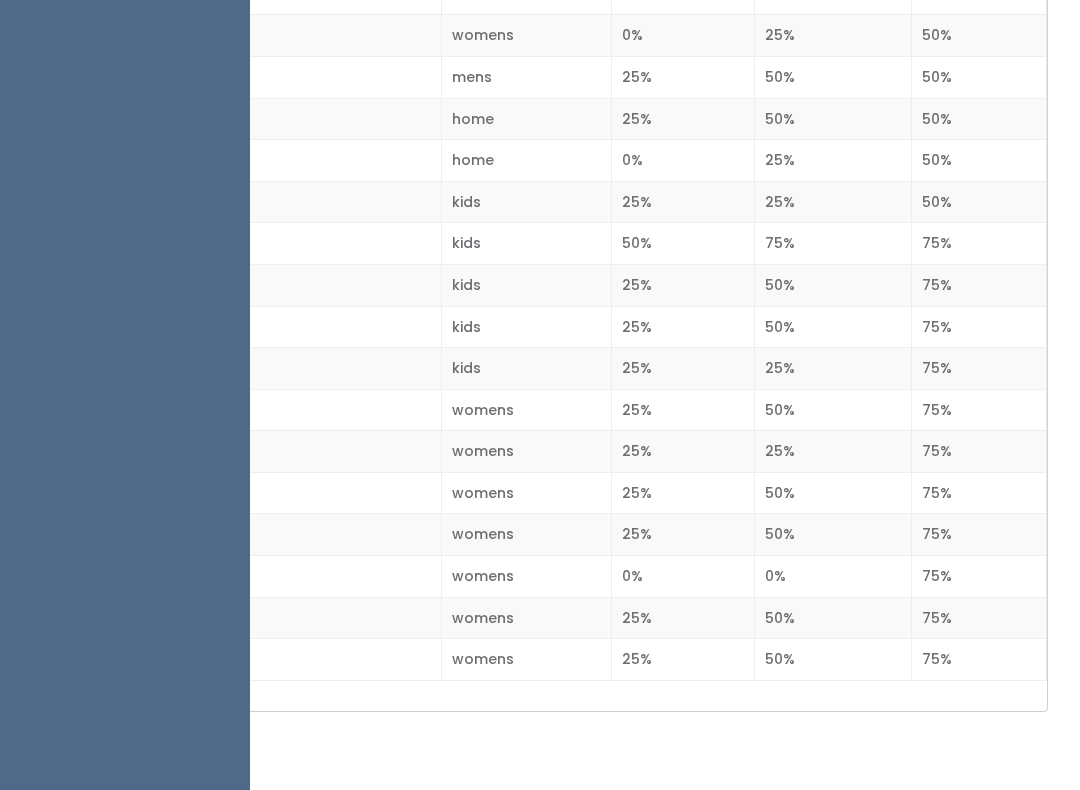 click on "42" at bounding box center [272, 410] 